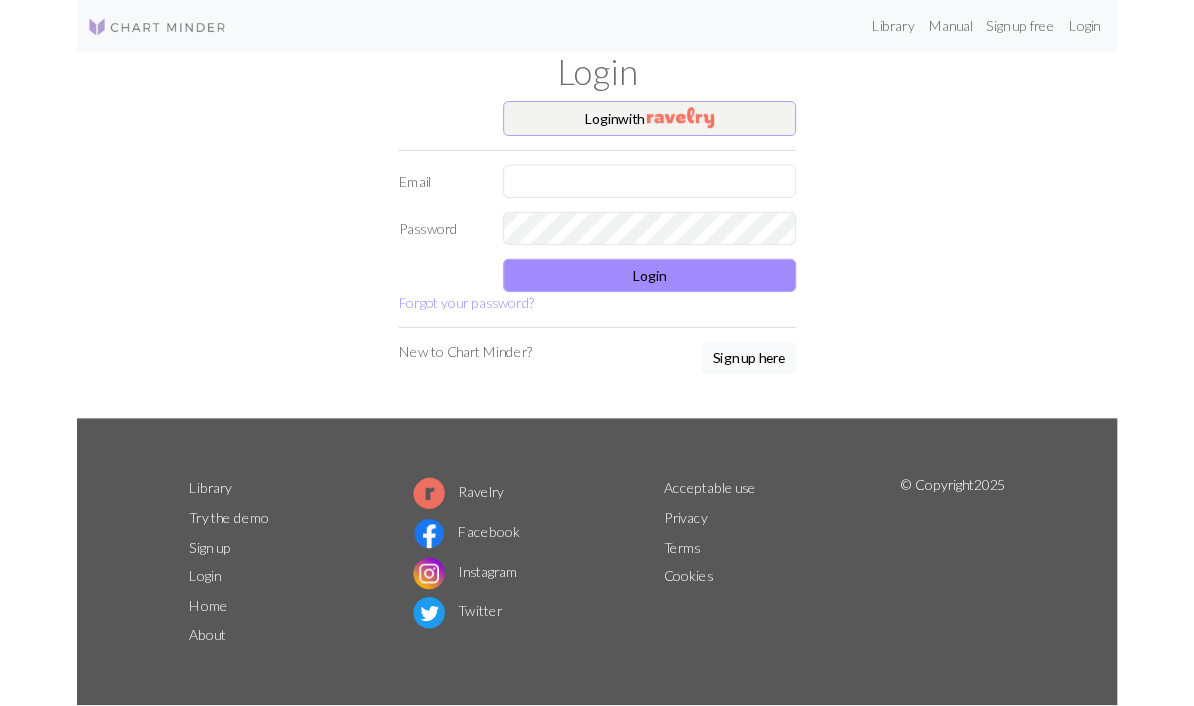scroll, scrollTop: 0, scrollLeft: 0, axis: both 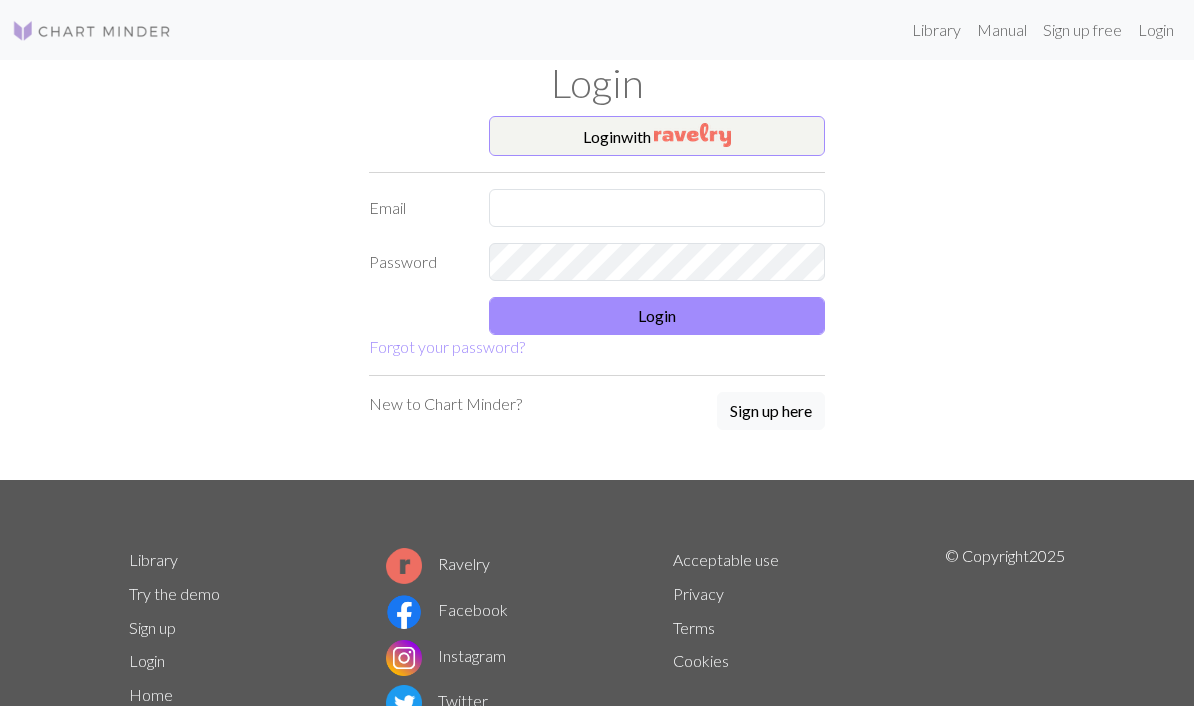click on "Login  with" at bounding box center (657, 136) 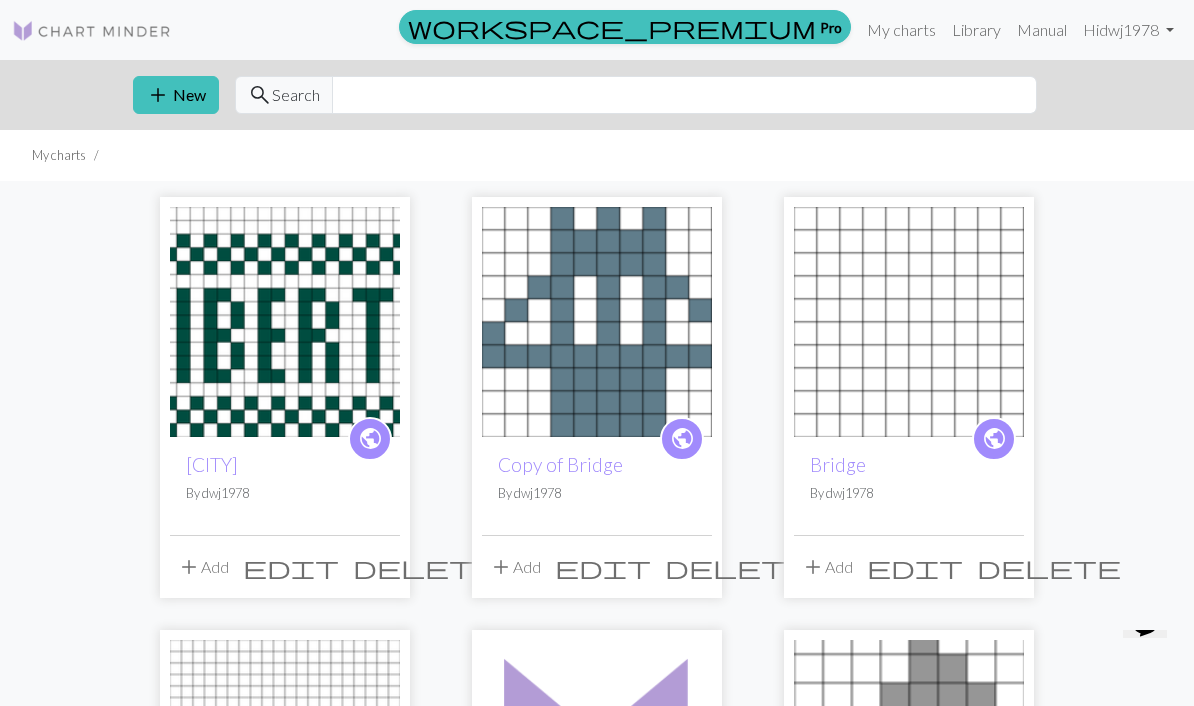 click on "add   New" at bounding box center (176, 95) 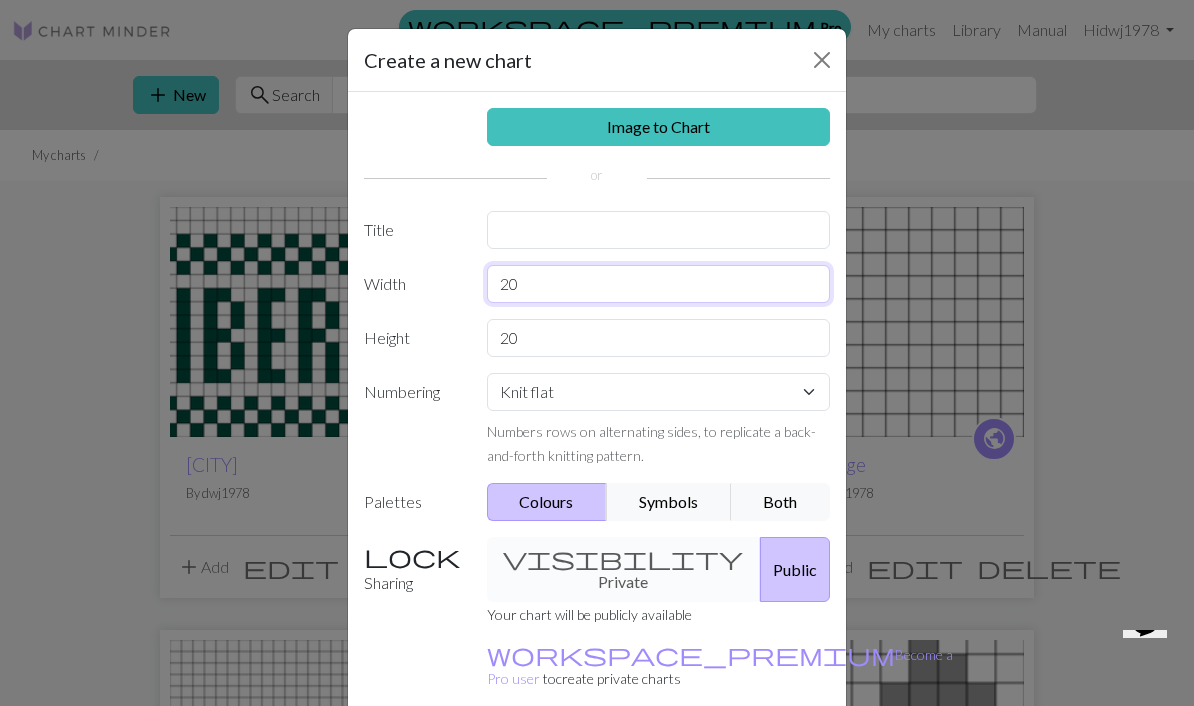 click on "20" at bounding box center [659, 284] 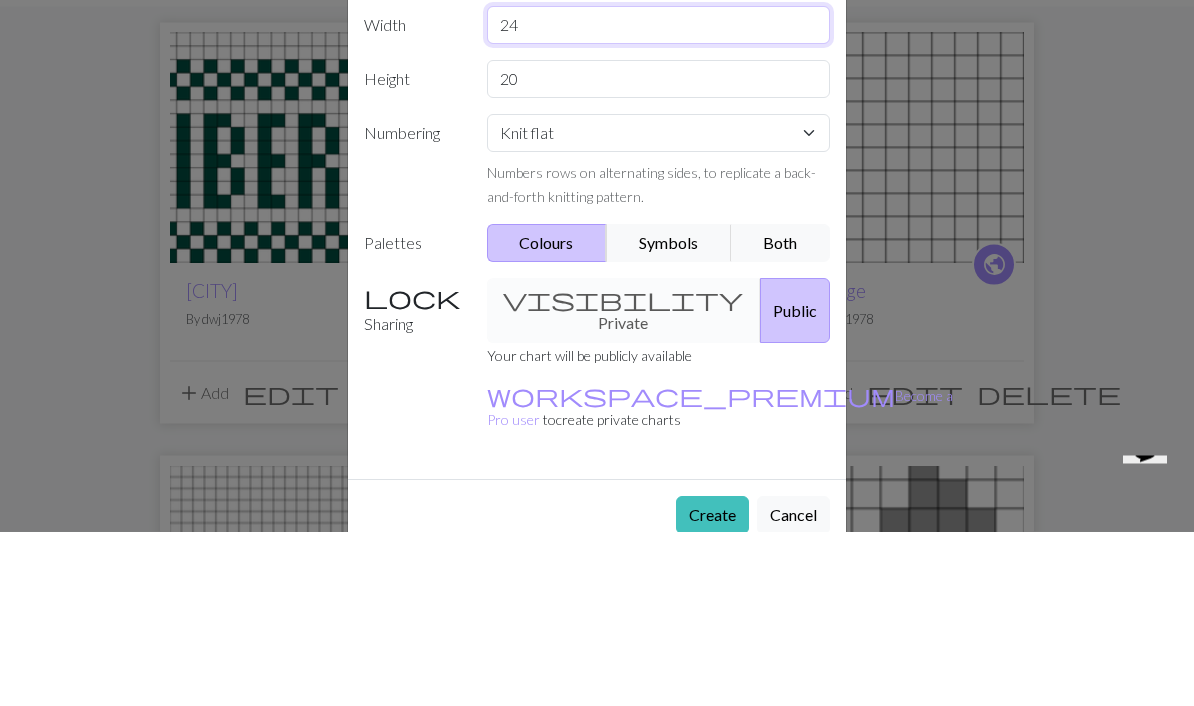 scroll, scrollTop: 83, scrollLeft: 0, axis: vertical 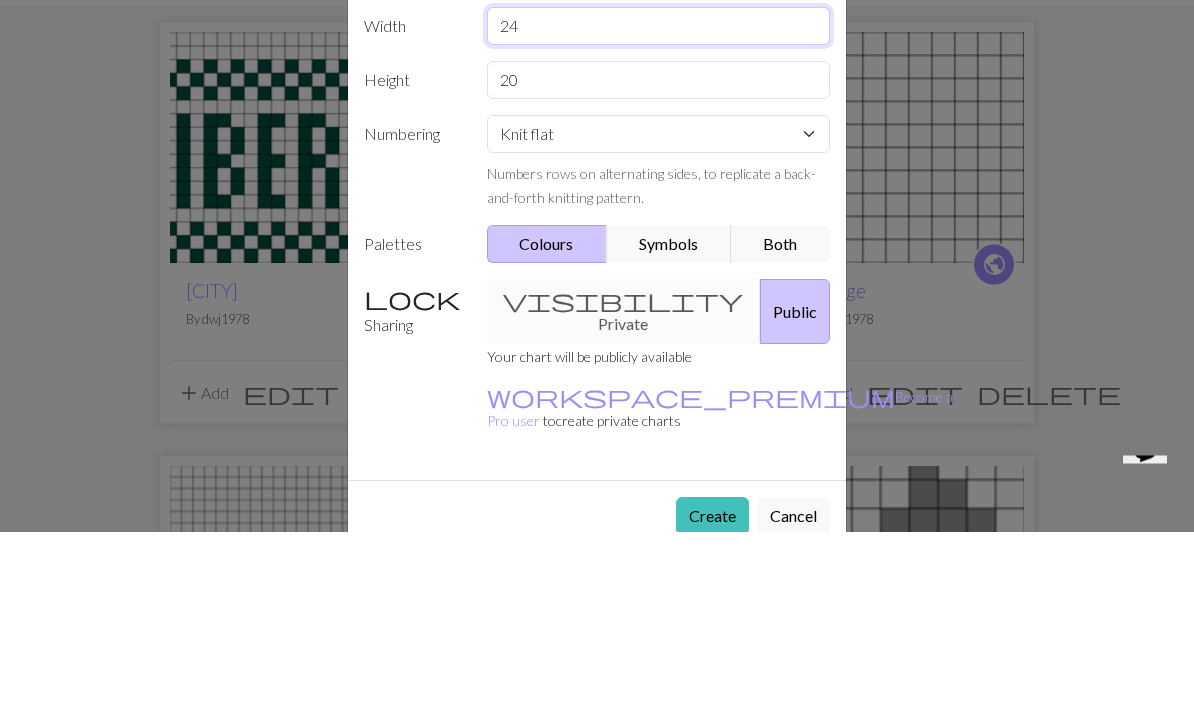 type on "24" 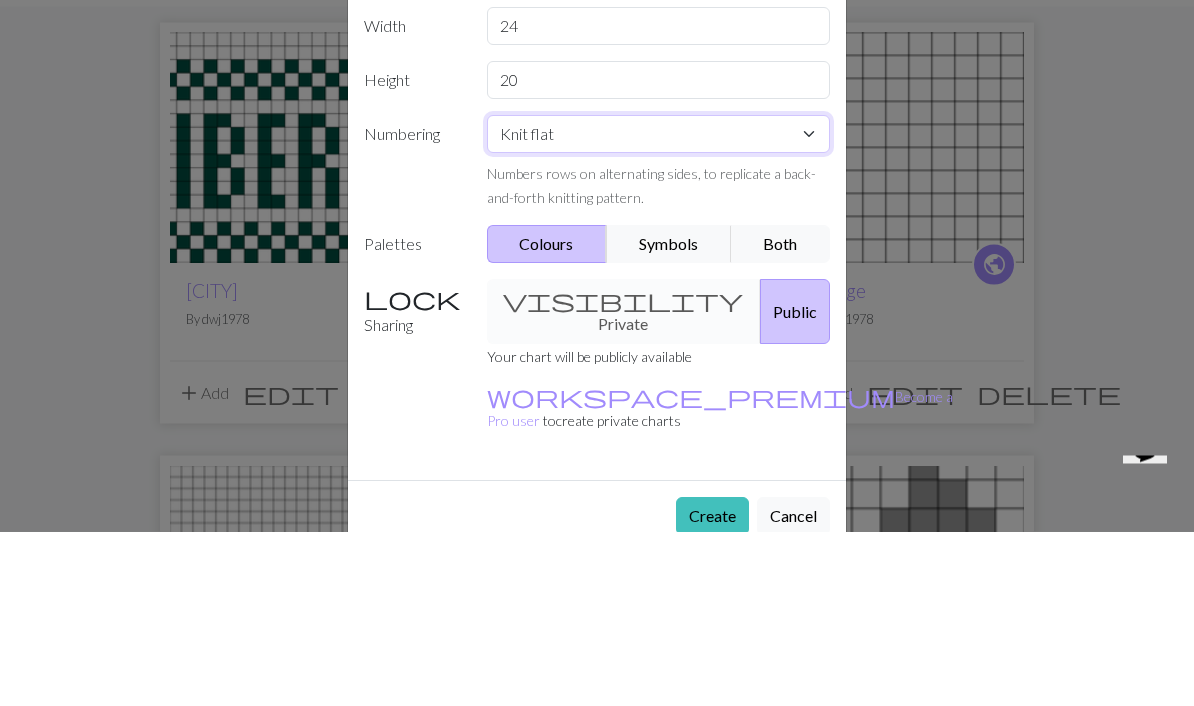 click on "Knit flat Knit in the round Lace knitting Cross stitch" at bounding box center [659, 309] 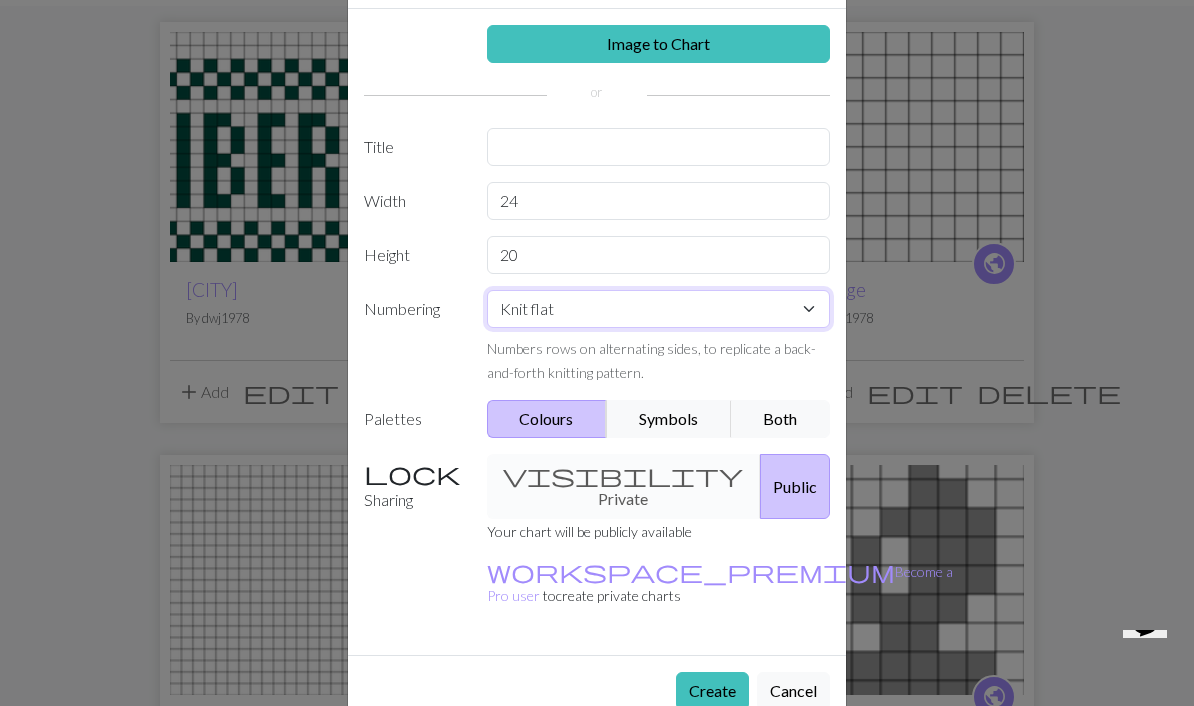select on "round" 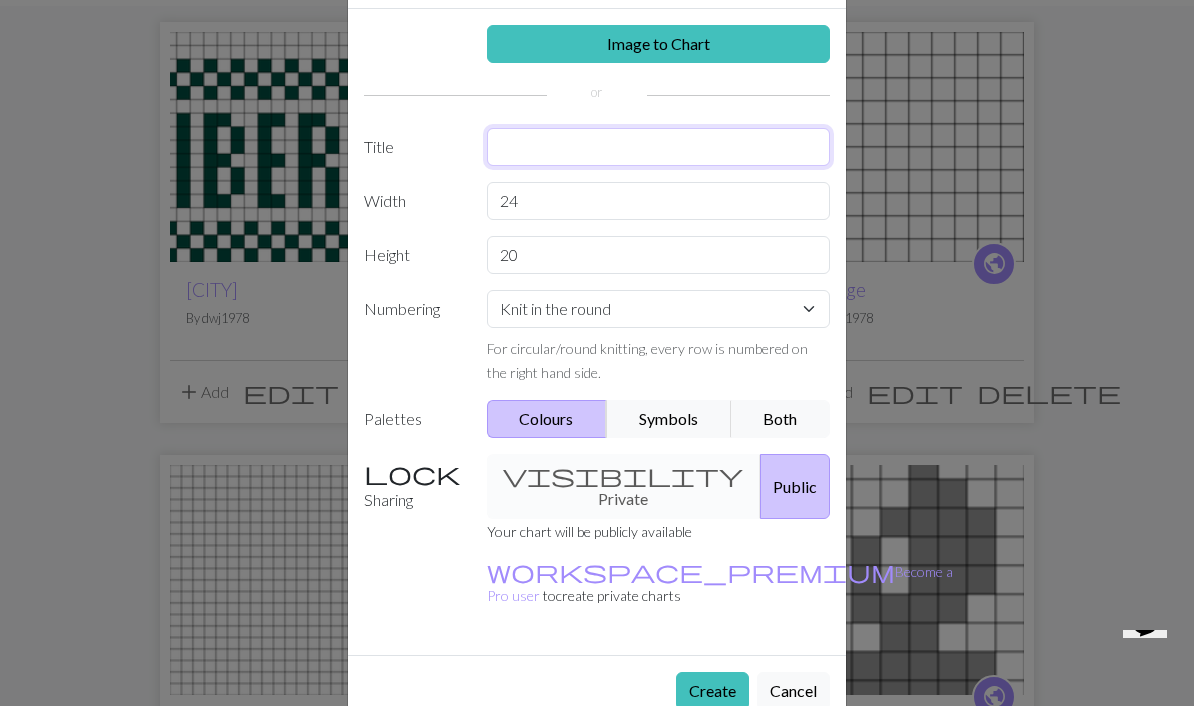 click at bounding box center [659, 147] 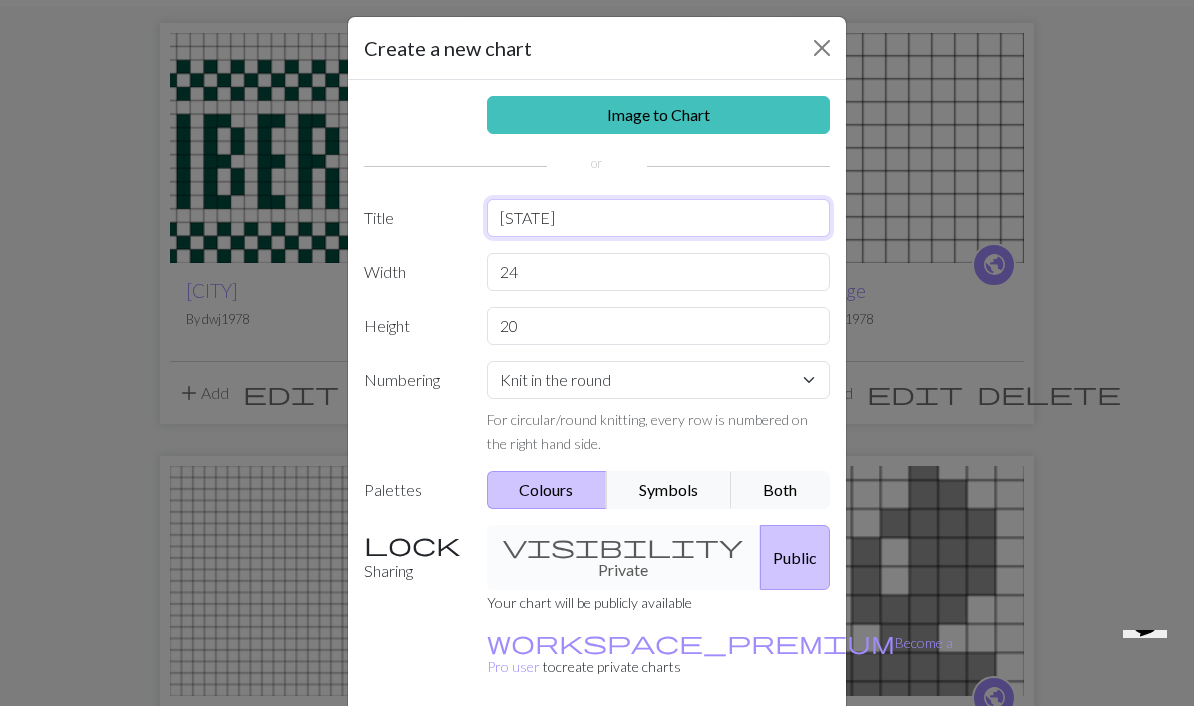 scroll, scrollTop: 1, scrollLeft: 0, axis: vertical 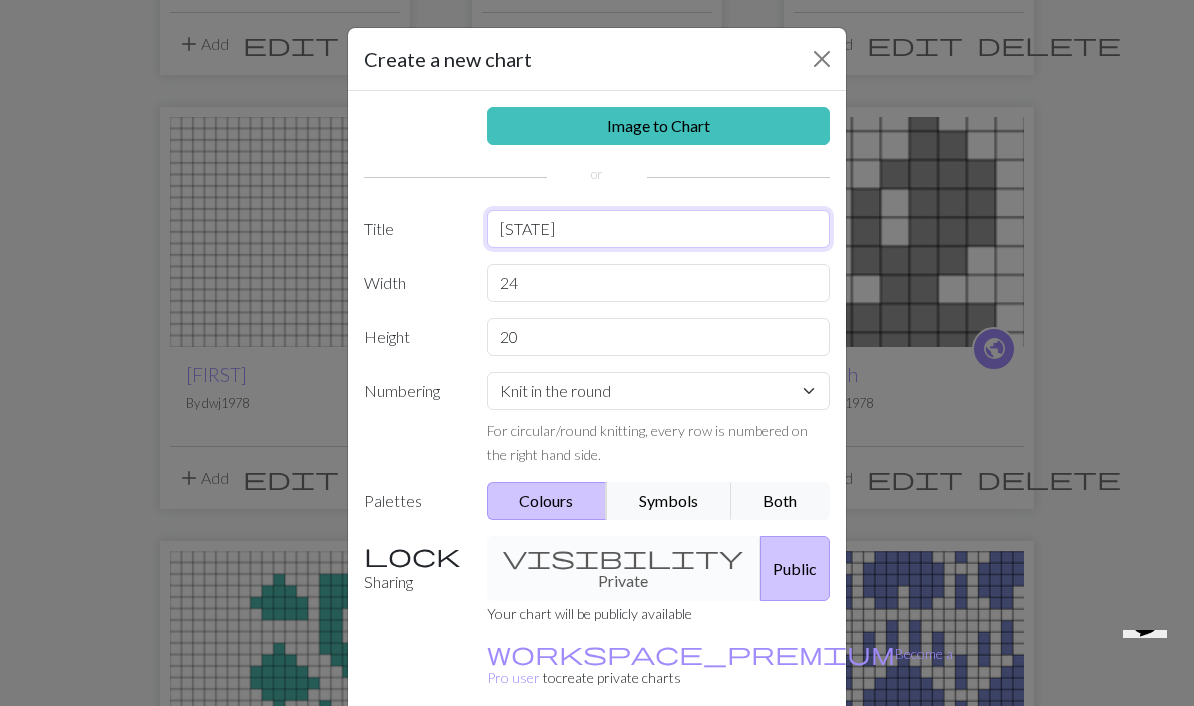 type on "[STATE]" 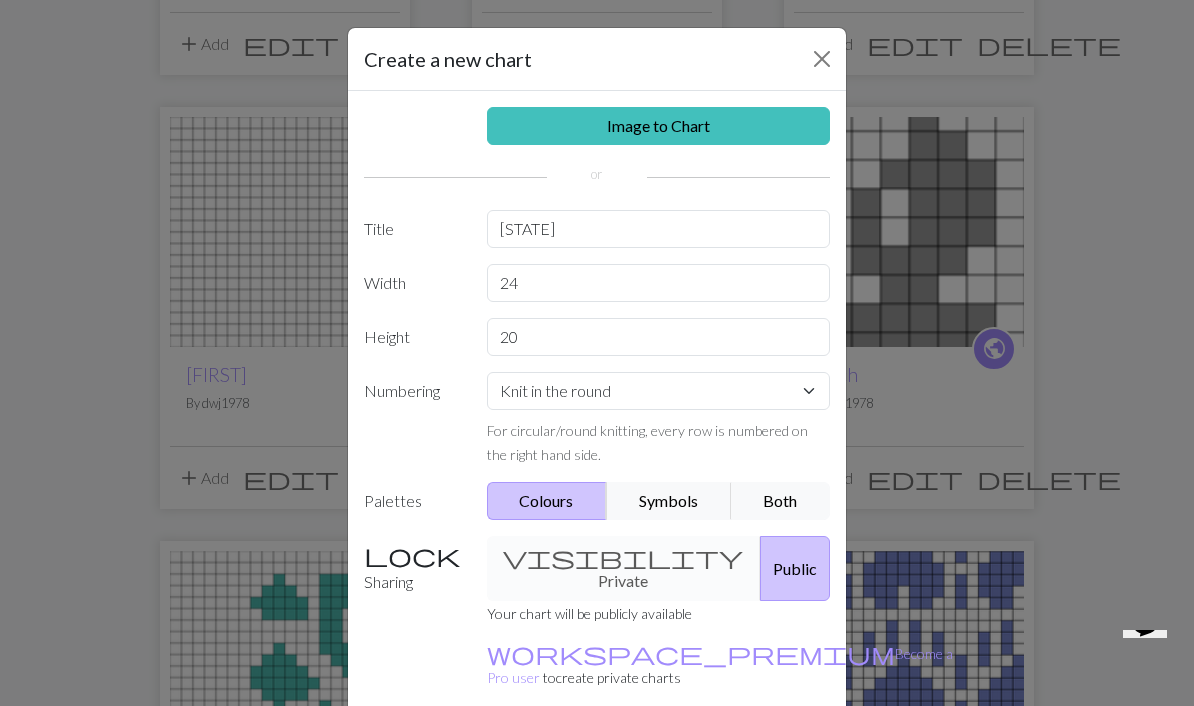click on "Create" at bounding box center (712, 773) 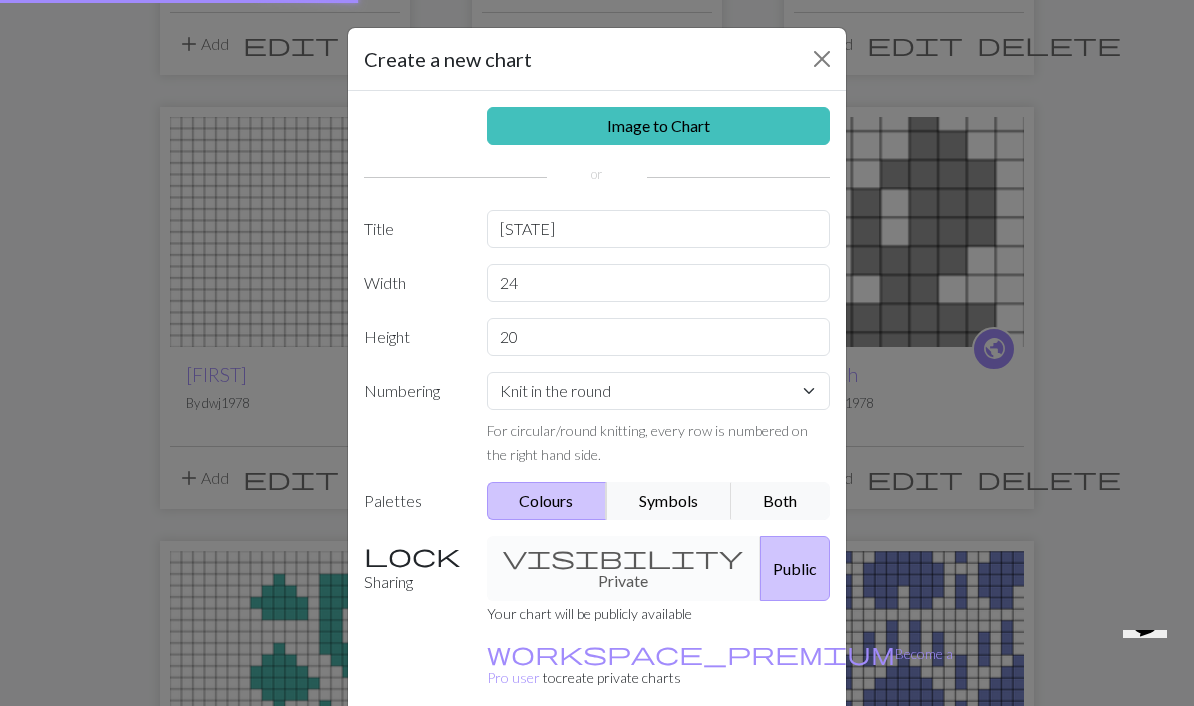 scroll, scrollTop: 0, scrollLeft: 0, axis: both 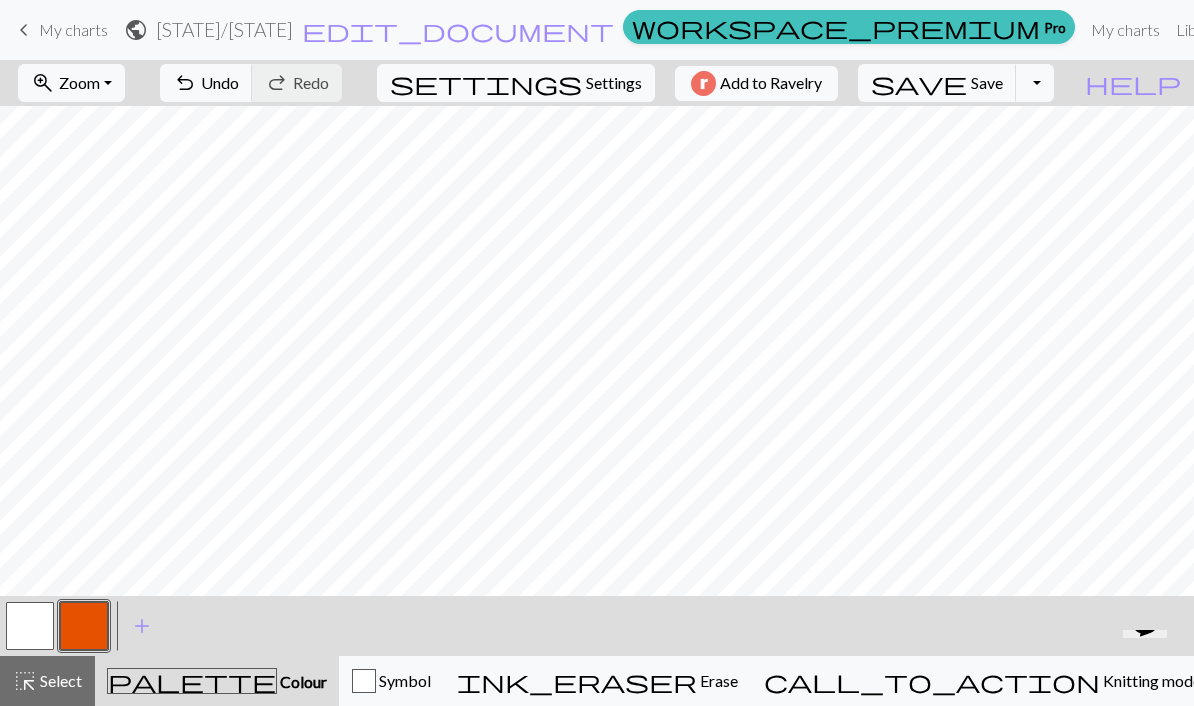 click on "Undo" at bounding box center (220, 82) 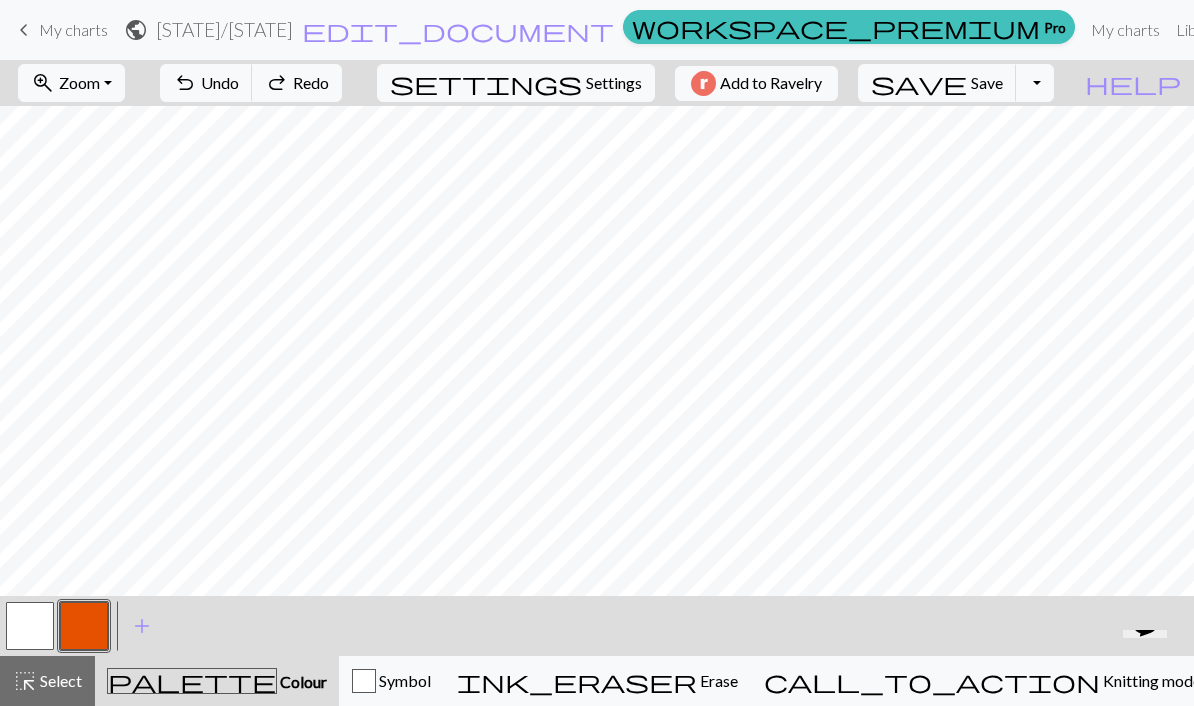 click on "Undo" at bounding box center (220, 82) 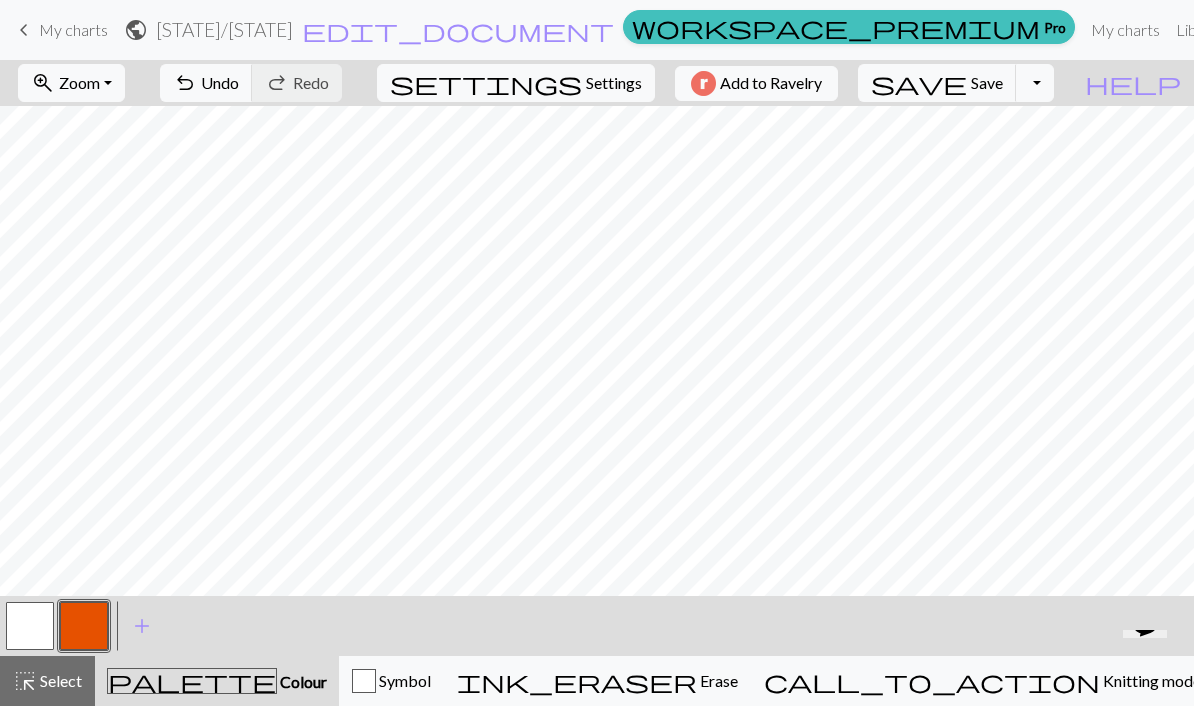 click at bounding box center [30, 626] 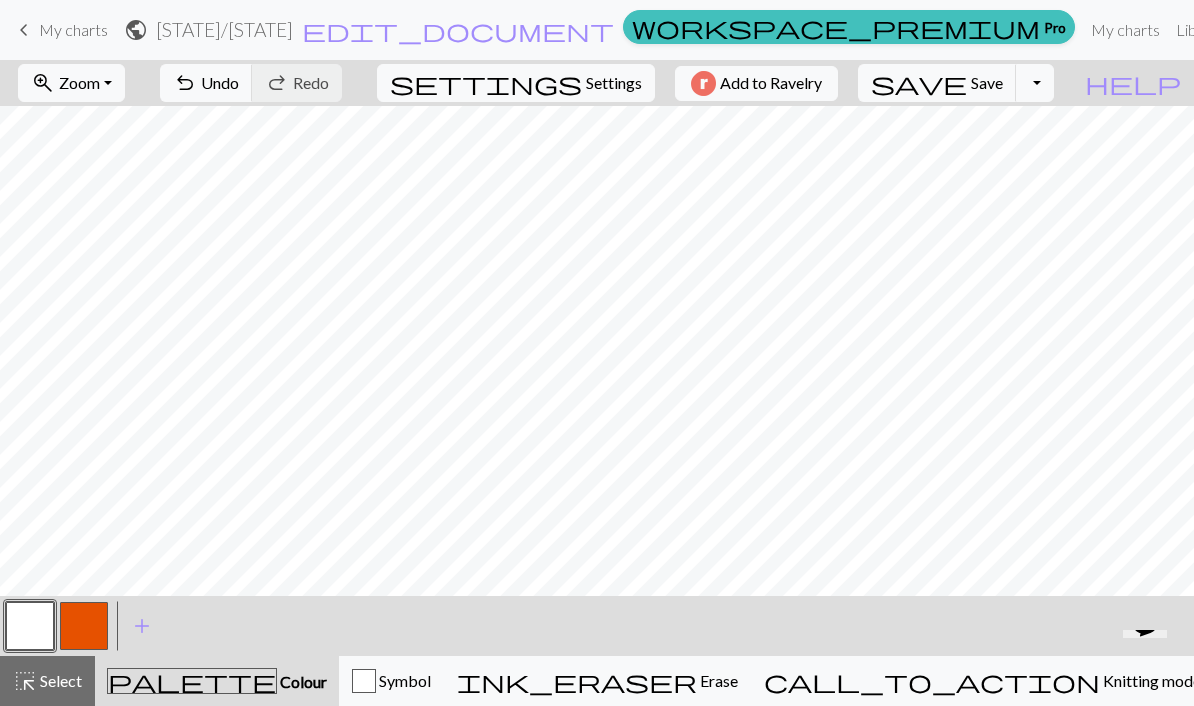 click on "undo Undo Undo" at bounding box center [206, 83] 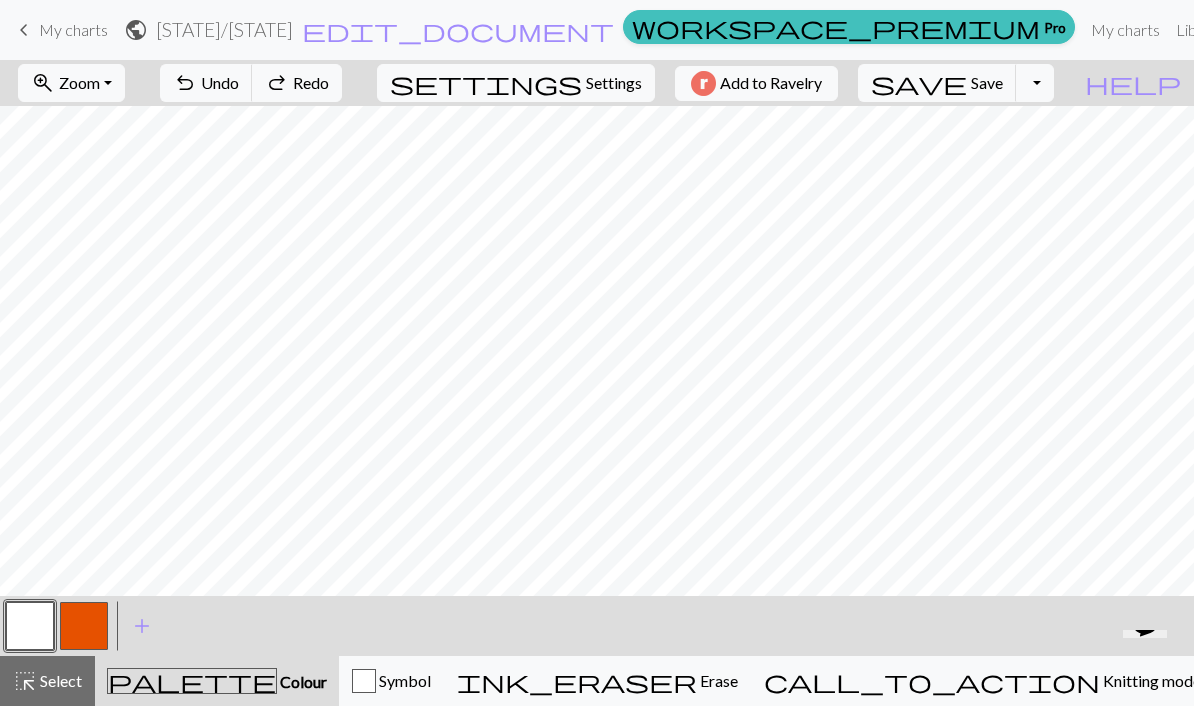 click on "undo Undo Undo" at bounding box center [206, 83] 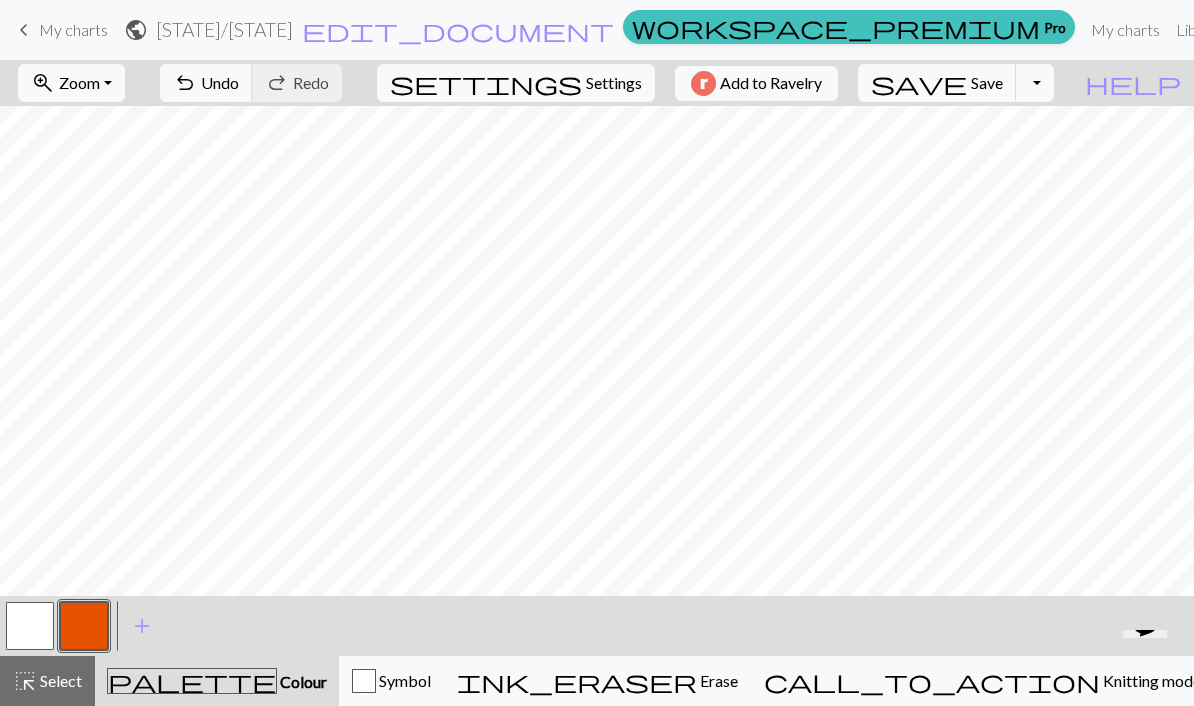 click at bounding box center (30, 626) 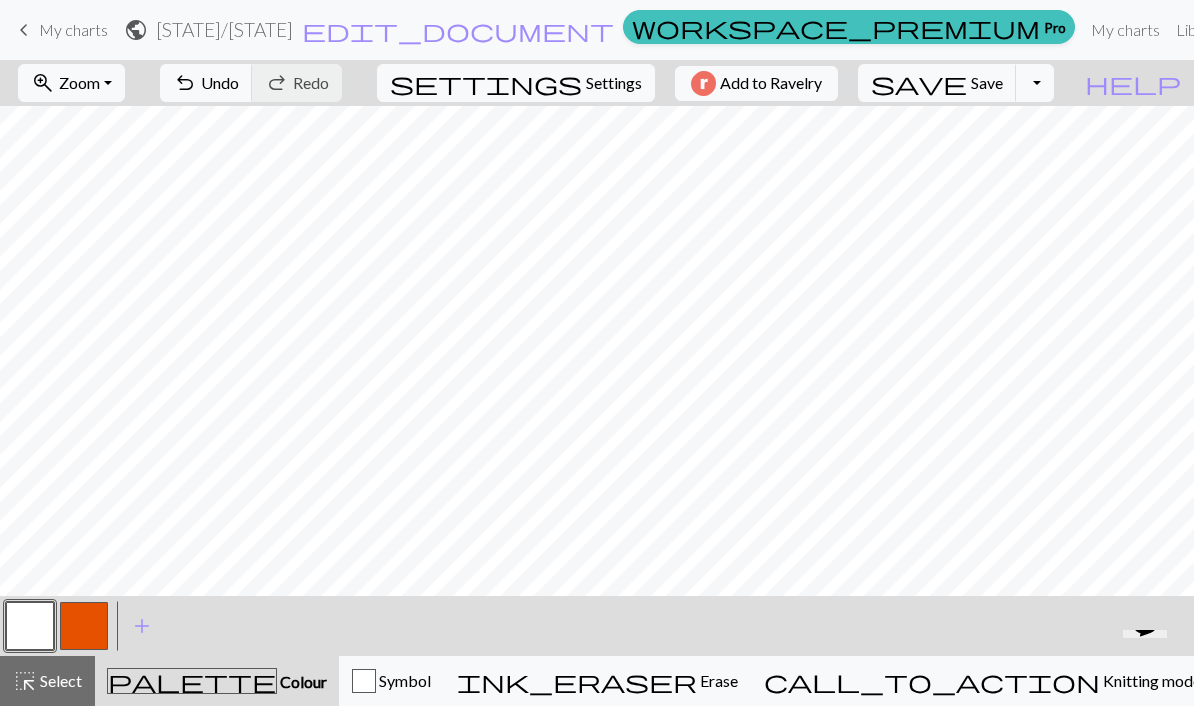 click at bounding box center [84, 626] 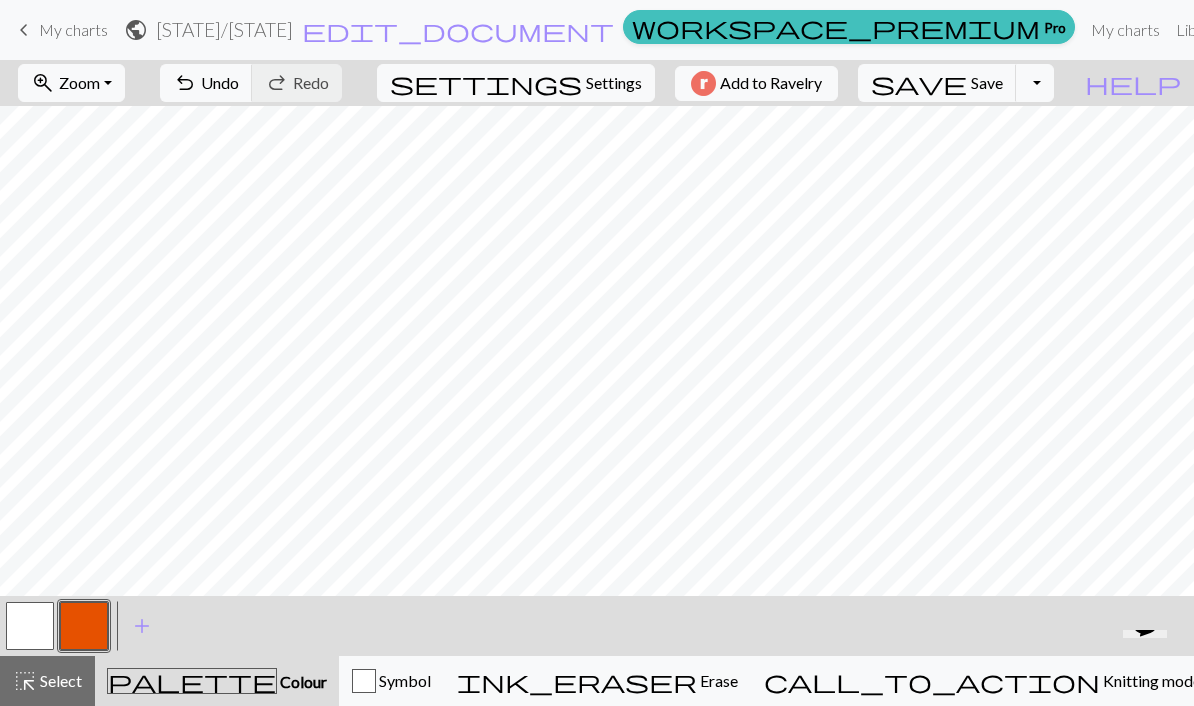 click at bounding box center [30, 626] 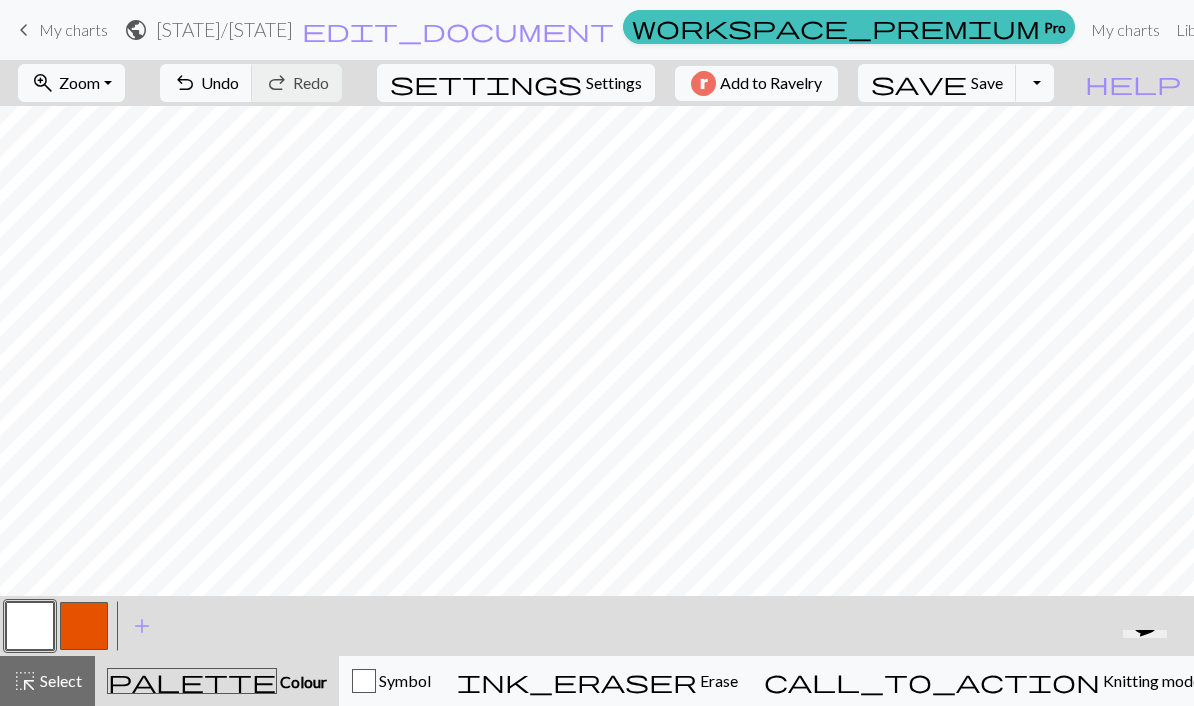 click at bounding box center [84, 626] 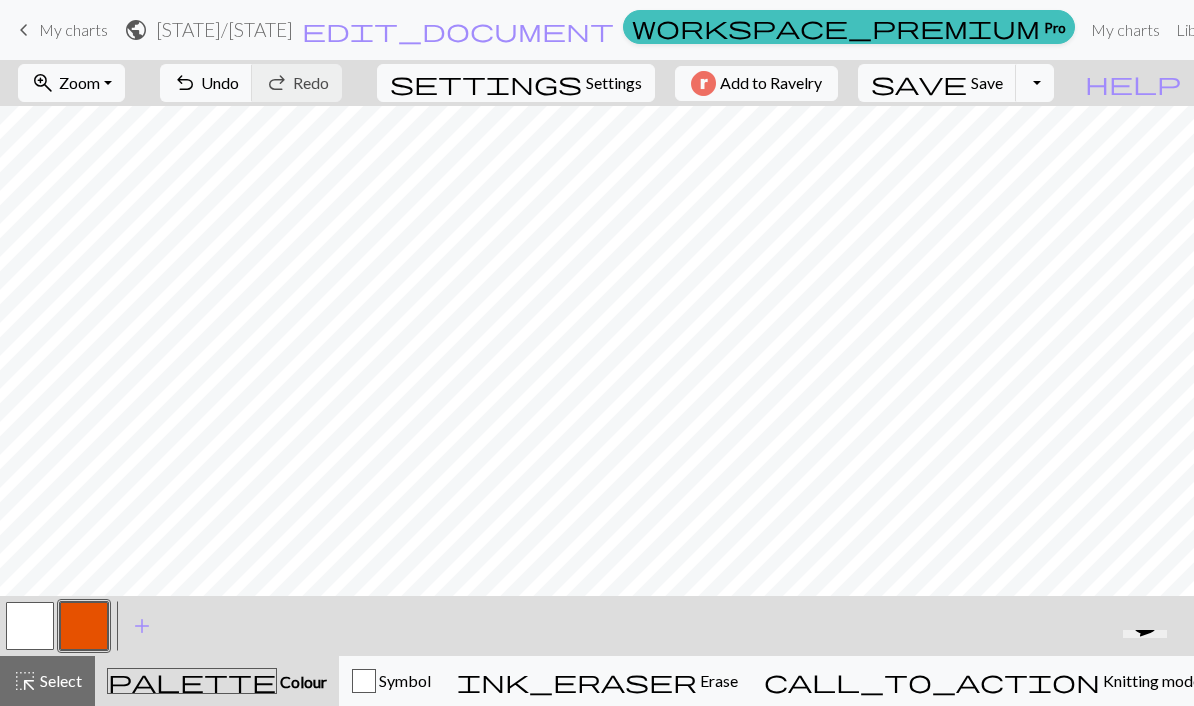 click at bounding box center [30, 626] 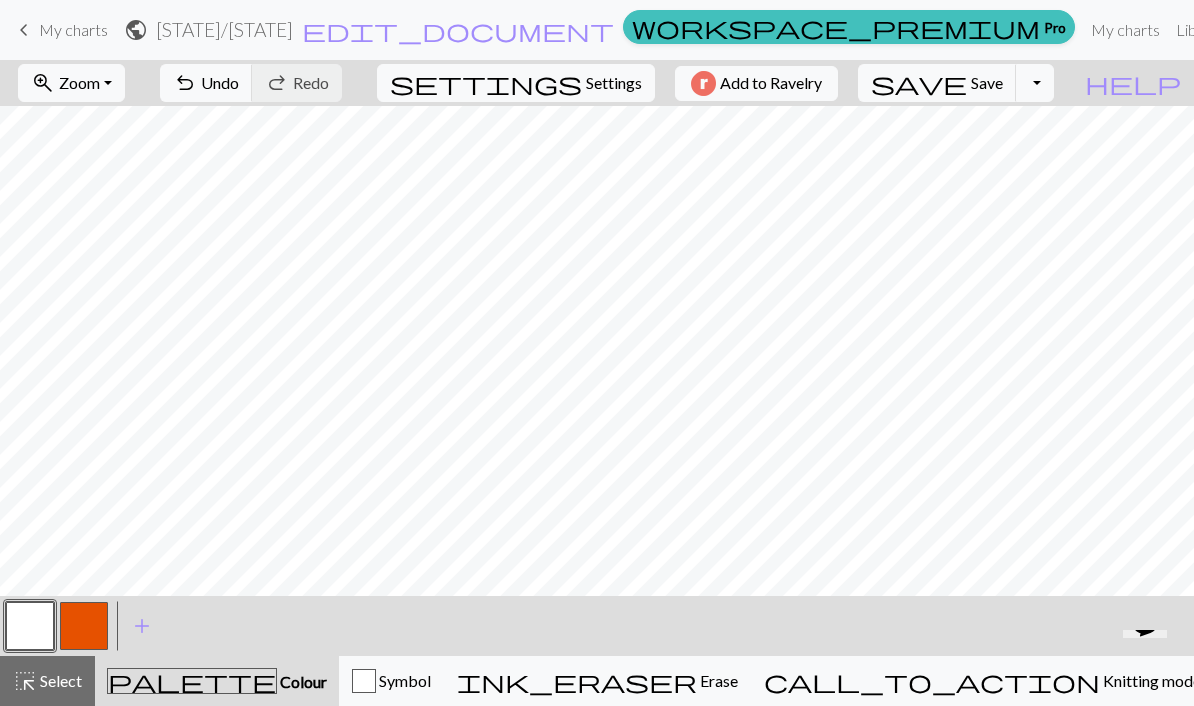 click at bounding box center (84, 626) 